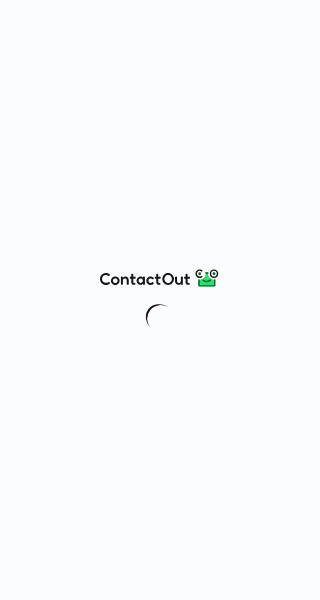 scroll, scrollTop: 0, scrollLeft: 0, axis: both 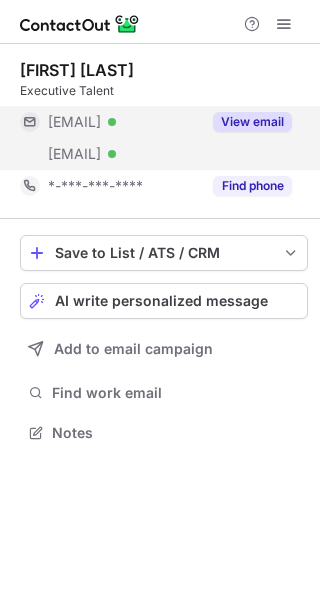 click on "View email" at bounding box center [246, 122] 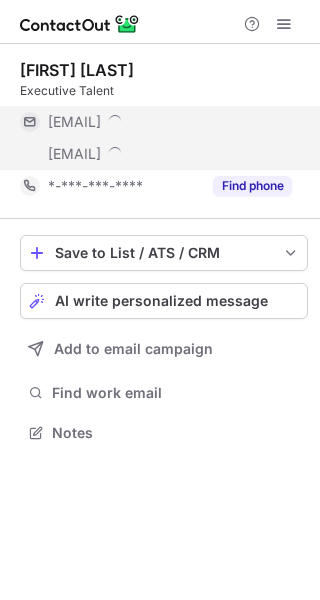 scroll, scrollTop: 10, scrollLeft: 10, axis: both 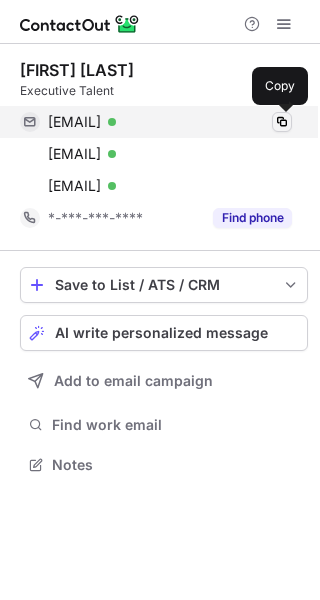 click at bounding box center [282, 122] 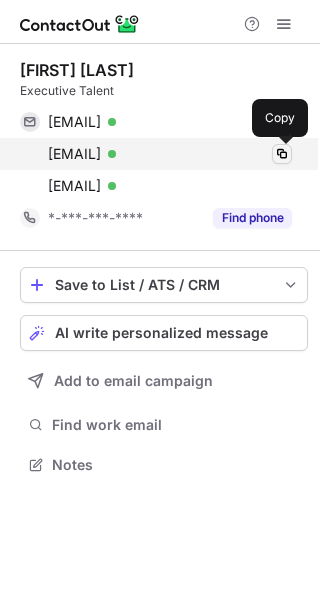 click at bounding box center (282, 154) 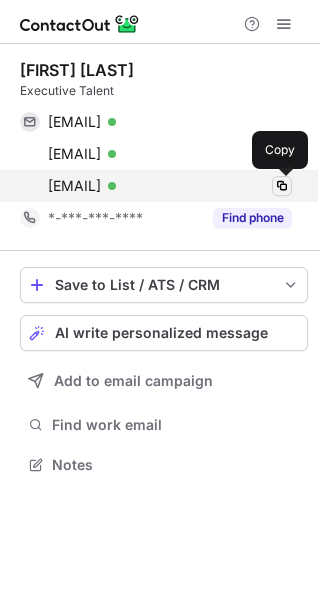 click at bounding box center [282, 186] 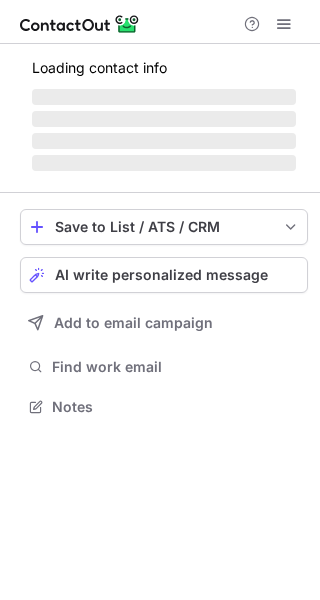 scroll, scrollTop: 0, scrollLeft: 0, axis: both 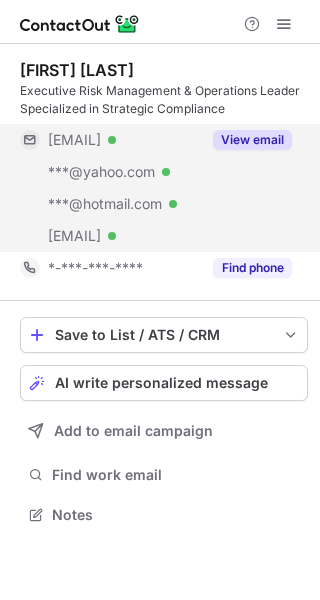 click on "View email" at bounding box center [246, 140] 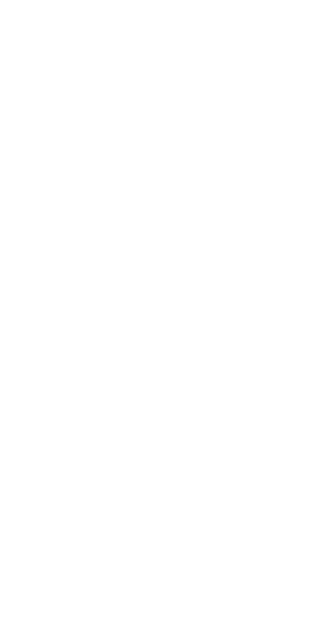 scroll, scrollTop: 0, scrollLeft: 0, axis: both 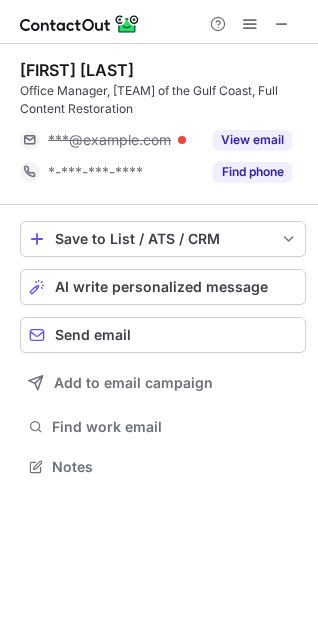 drag, startPoint x: 237, startPoint y: 129, endPoint x: 239, endPoint y: 118, distance: 11.18034 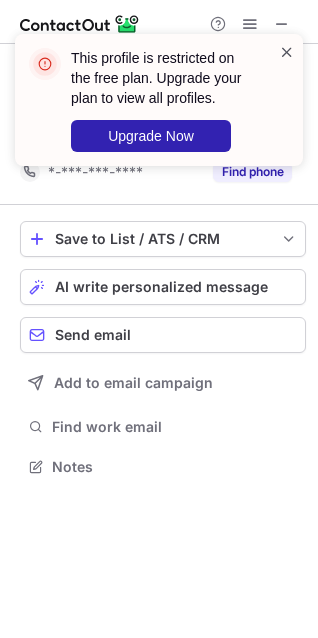 click at bounding box center [287, 52] 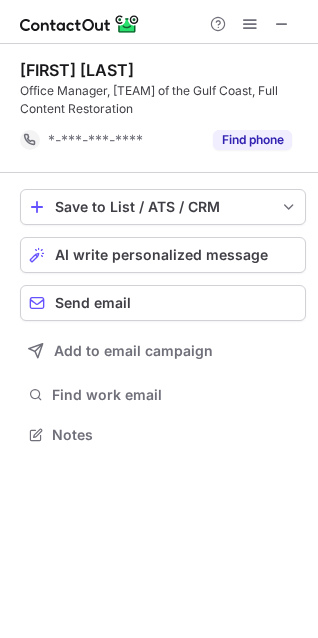 scroll, scrollTop: 421, scrollLeft: 318, axis: both 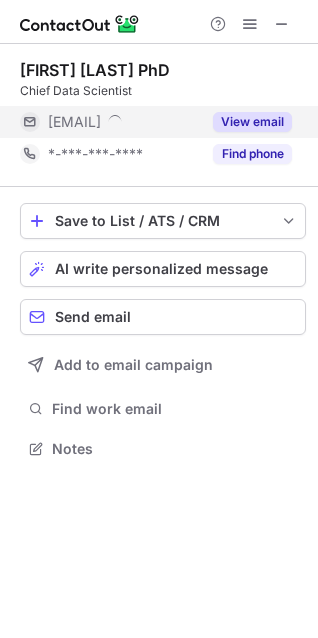 click on "View email" at bounding box center (252, 122) 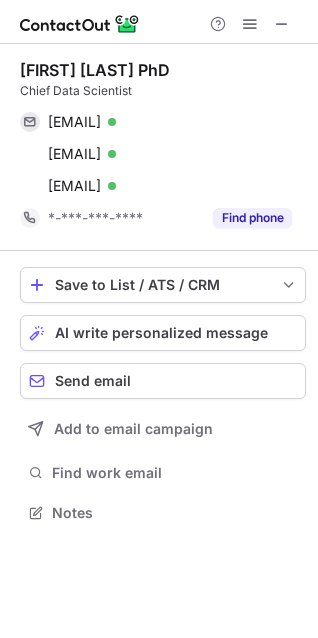 scroll, scrollTop: 10, scrollLeft: 10, axis: both 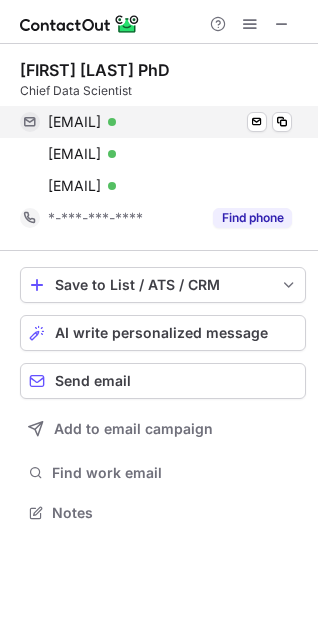 click on "[EMAIL] Verified Send email Copy" at bounding box center [156, 122] 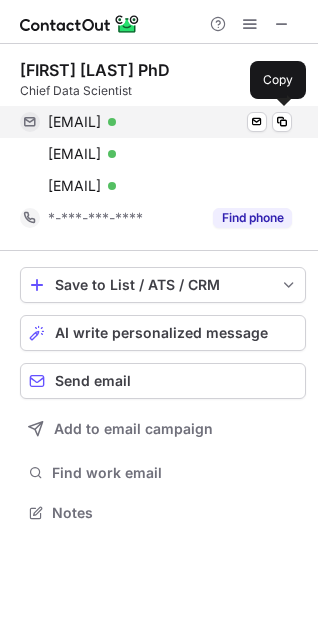 click on "[EMAIL]" at bounding box center [74, 122] 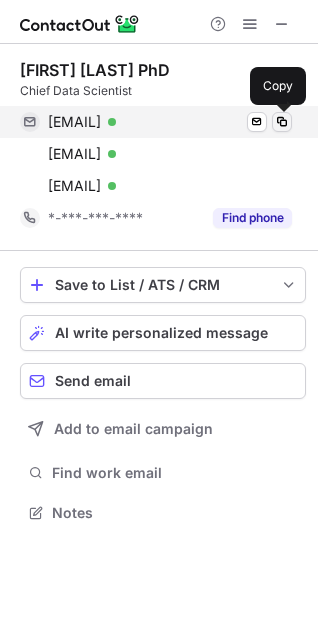 click at bounding box center [282, 122] 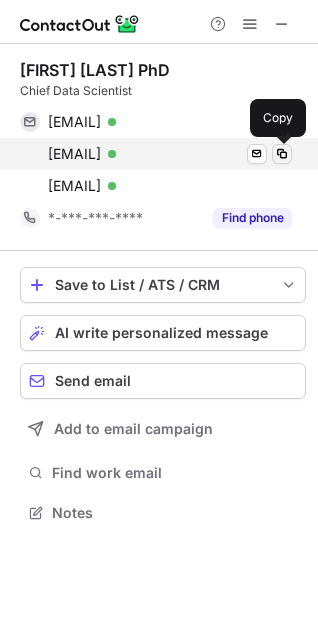 click at bounding box center [282, 154] 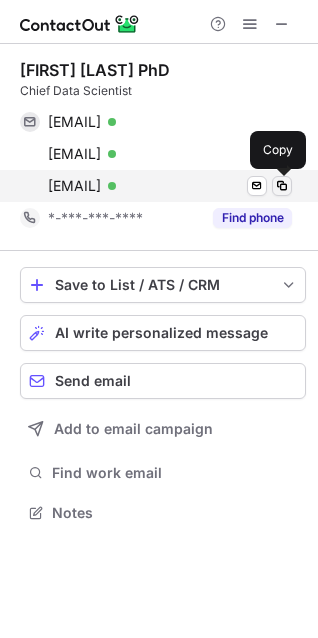 click at bounding box center (282, 186) 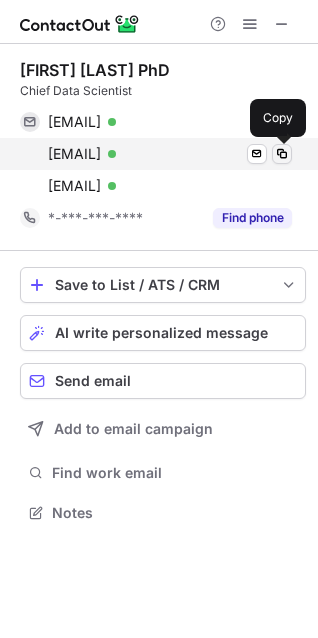 click at bounding box center [282, 154] 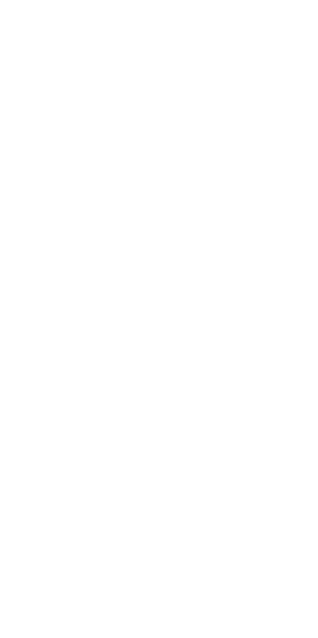 scroll, scrollTop: 0, scrollLeft: 0, axis: both 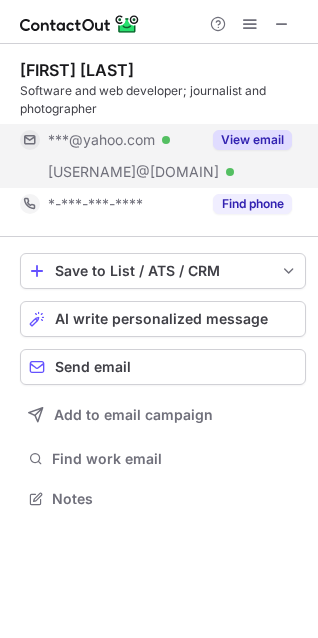 click on "View email" at bounding box center [252, 140] 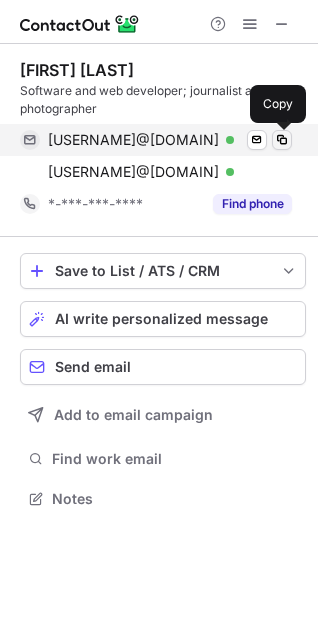 click at bounding box center [282, 140] 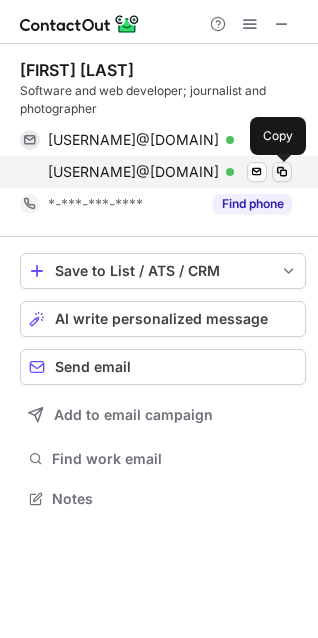 click at bounding box center [282, 172] 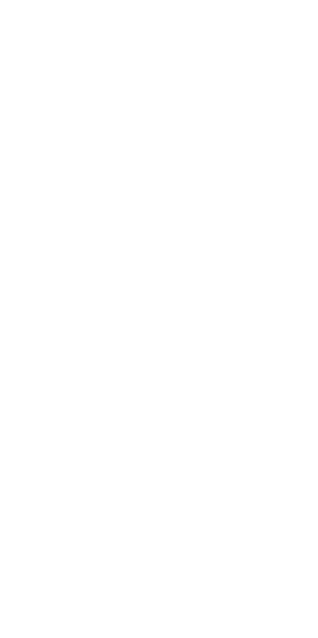 scroll, scrollTop: 0, scrollLeft: 0, axis: both 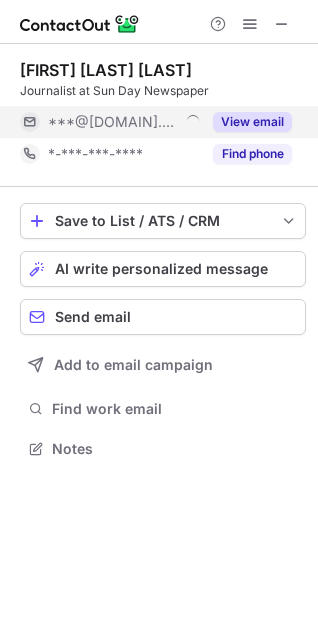 click on "View email" at bounding box center (252, 122) 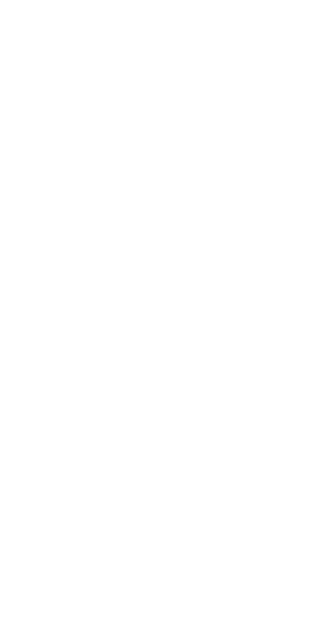 scroll, scrollTop: 0, scrollLeft: 0, axis: both 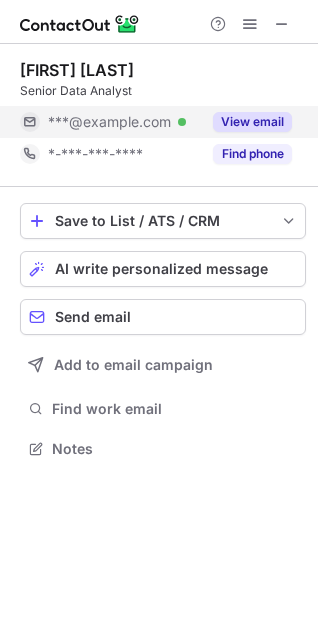 click on "View email" at bounding box center (252, 122) 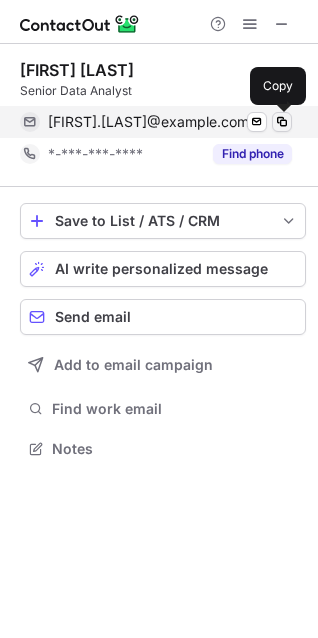click at bounding box center (282, 122) 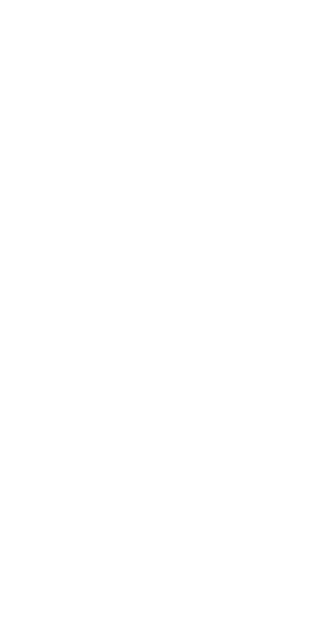 scroll, scrollTop: 0, scrollLeft: 0, axis: both 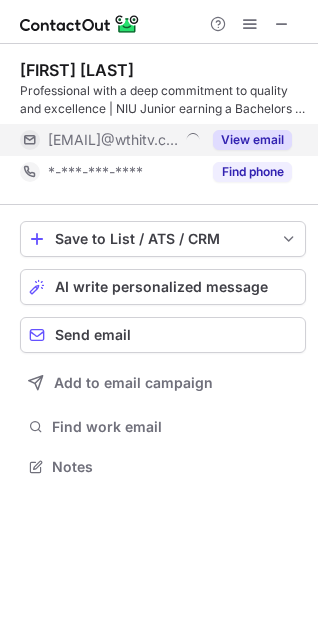click on "View email" at bounding box center [252, 140] 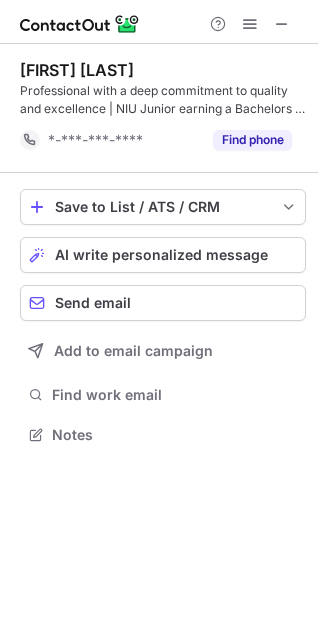 scroll, scrollTop: 421, scrollLeft: 318, axis: both 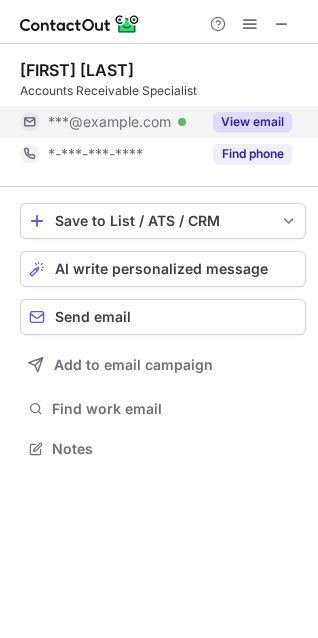 click on "View email" at bounding box center [252, 122] 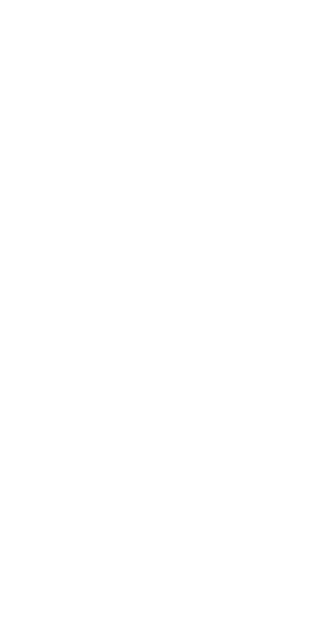 scroll, scrollTop: 0, scrollLeft: 0, axis: both 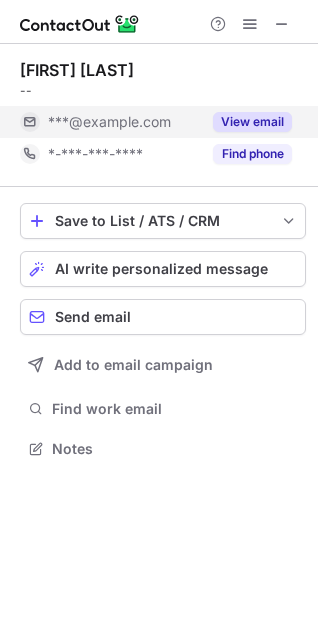 click on "View email" at bounding box center (252, 122) 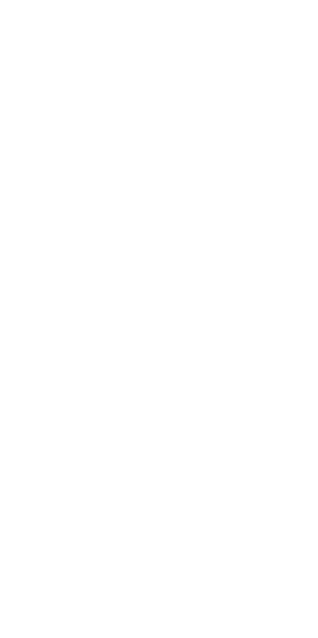 scroll, scrollTop: 0, scrollLeft: 0, axis: both 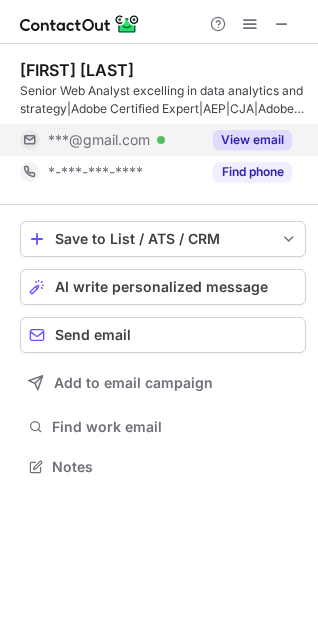 click on "View email" at bounding box center (252, 140) 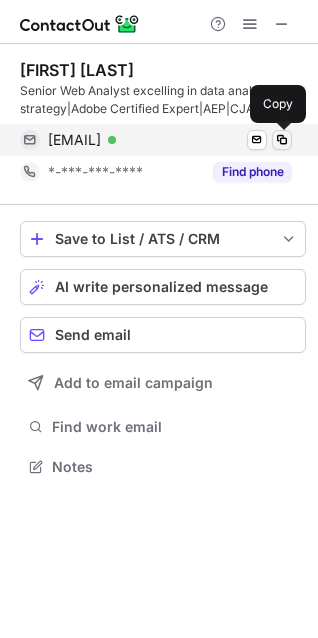 click at bounding box center [282, 140] 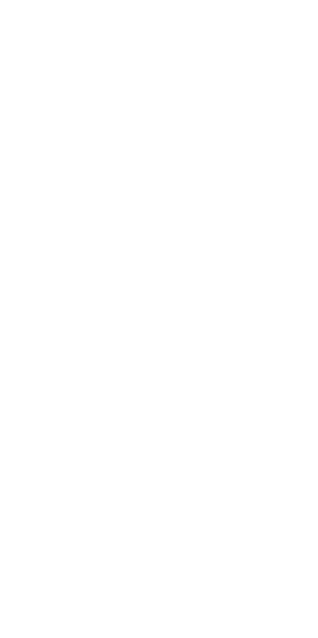 scroll, scrollTop: 0, scrollLeft: 0, axis: both 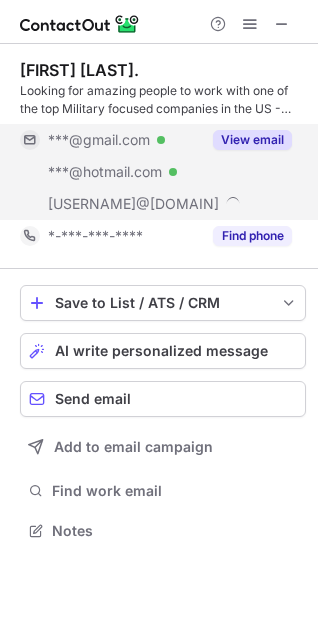 click on "View email" at bounding box center (252, 140) 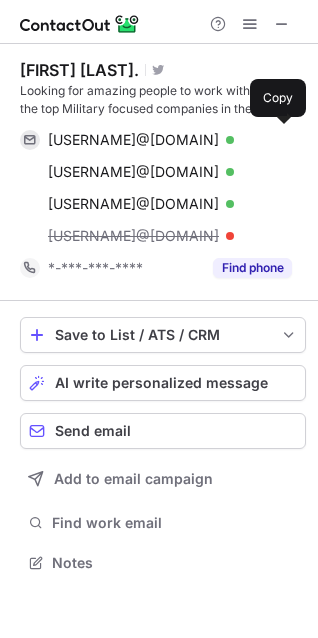 scroll, scrollTop: 10, scrollLeft: 10, axis: both 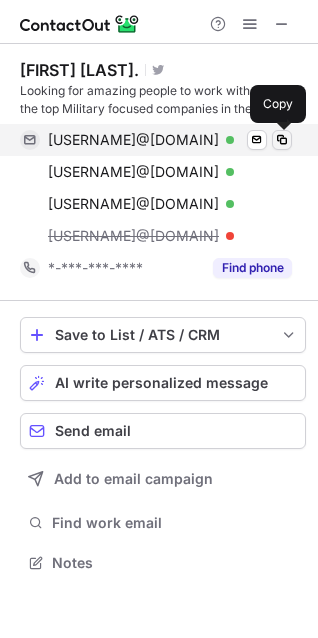 click at bounding box center [282, 140] 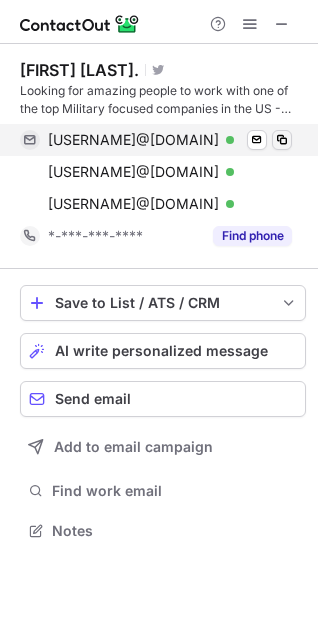 scroll, scrollTop: 517, scrollLeft: 318, axis: both 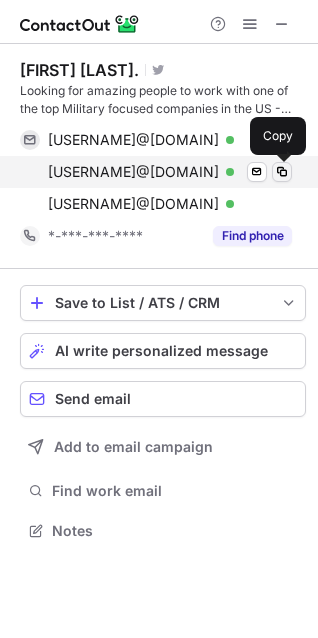 click at bounding box center [282, 172] 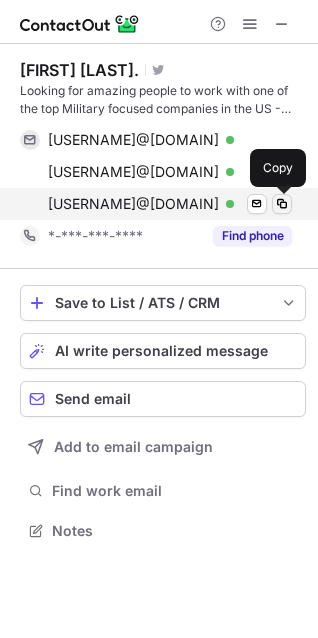 click at bounding box center (282, 204) 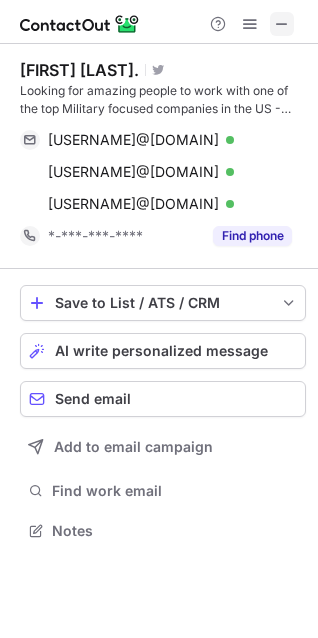 click at bounding box center (282, 24) 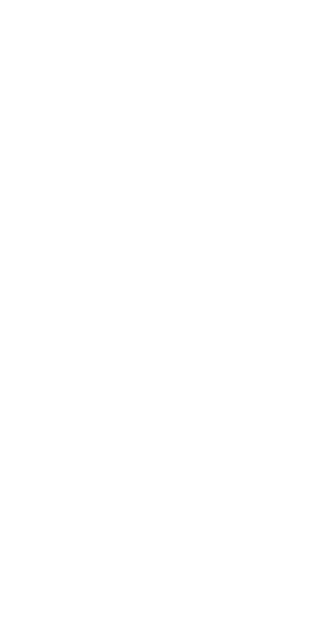 scroll, scrollTop: 0, scrollLeft: 0, axis: both 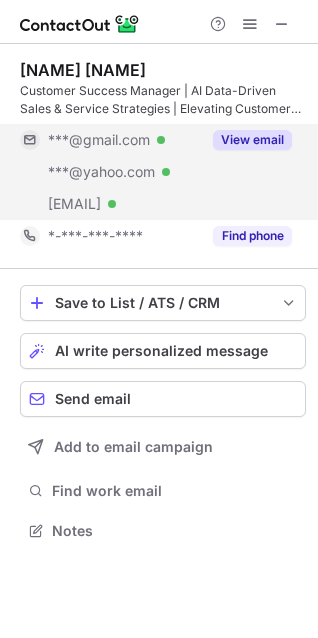 click on "View email" at bounding box center [246, 140] 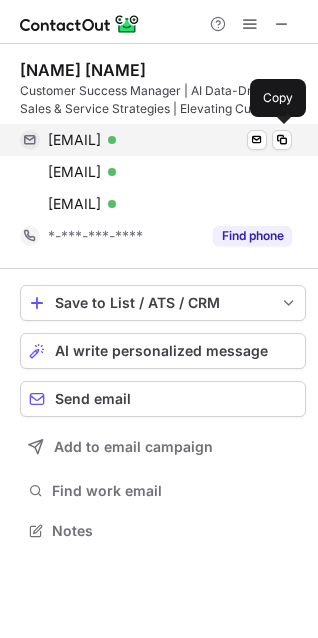 click on "hopeajames002@gmail.com Verified Send email Copy" at bounding box center (156, 140) 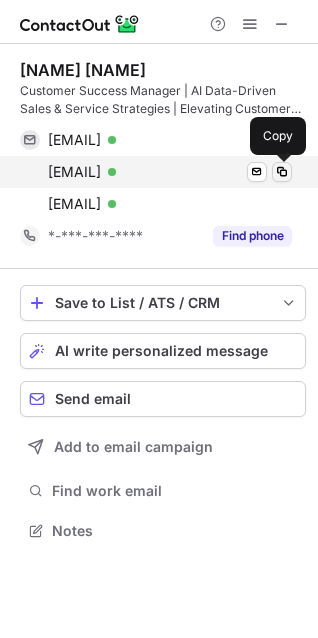 click at bounding box center (282, 172) 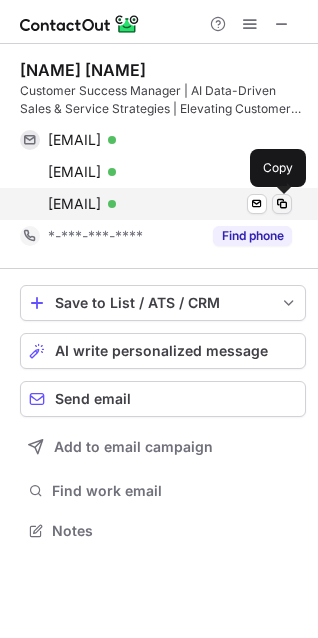 click at bounding box center [282, 204] 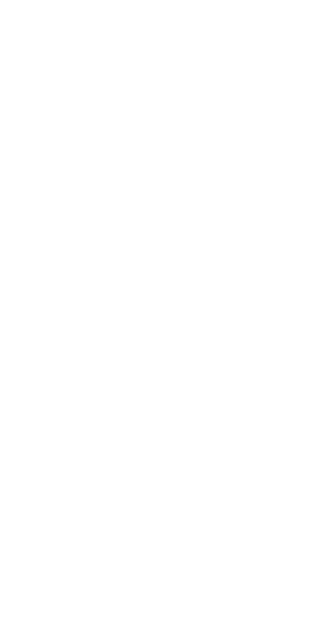 scroll, scrollTop: 0, scrollLeft: 0, axis: both 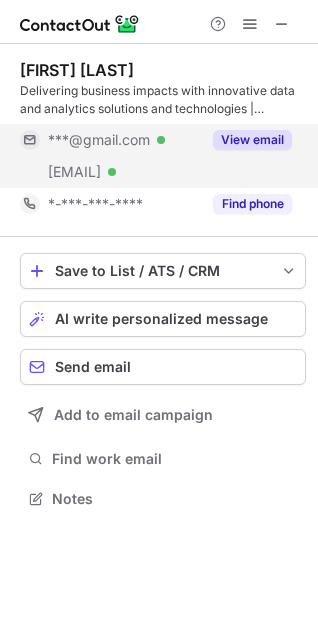 click on "View email" at bounding box center (252, 140) 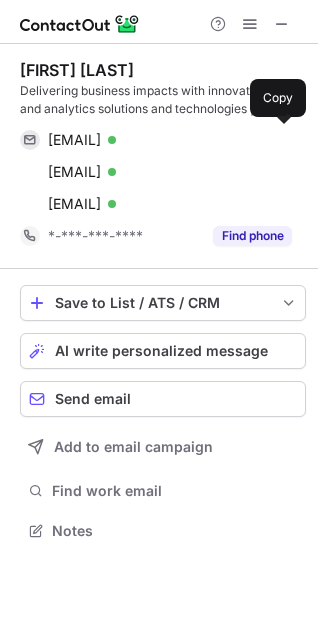 scroll, scrollTop: 10, scrollLeft: 10, axis: both 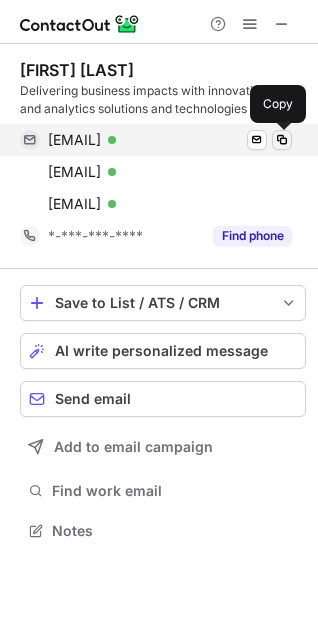 click at bounding box center [282, 140] 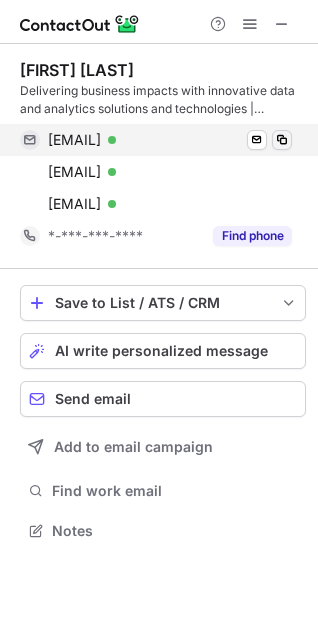 click at bounding box center [282, 140] 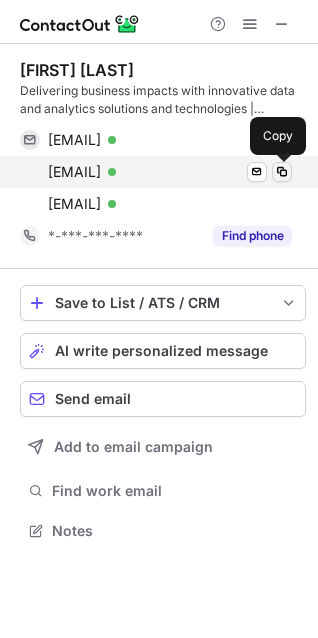 click at bounding box center [282, 172] 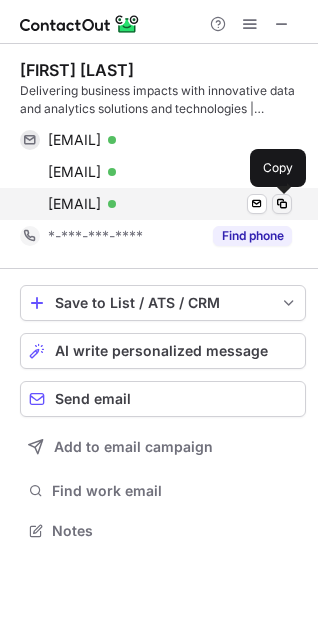 click at bounding box center [282, 204] 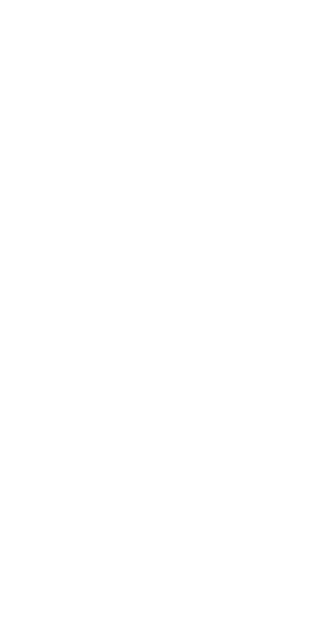 scroll, scrollTop: 0, scrollLeft: 0, axis: both 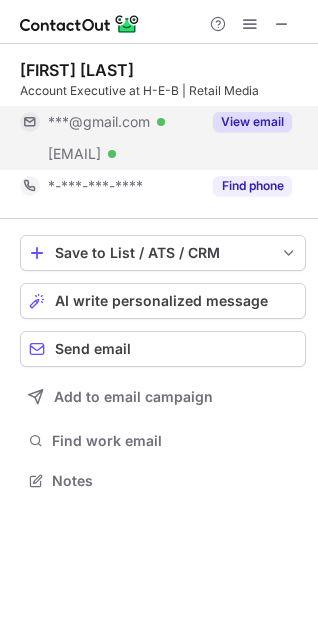 click on "View email" at bounding box center (252, 122) 